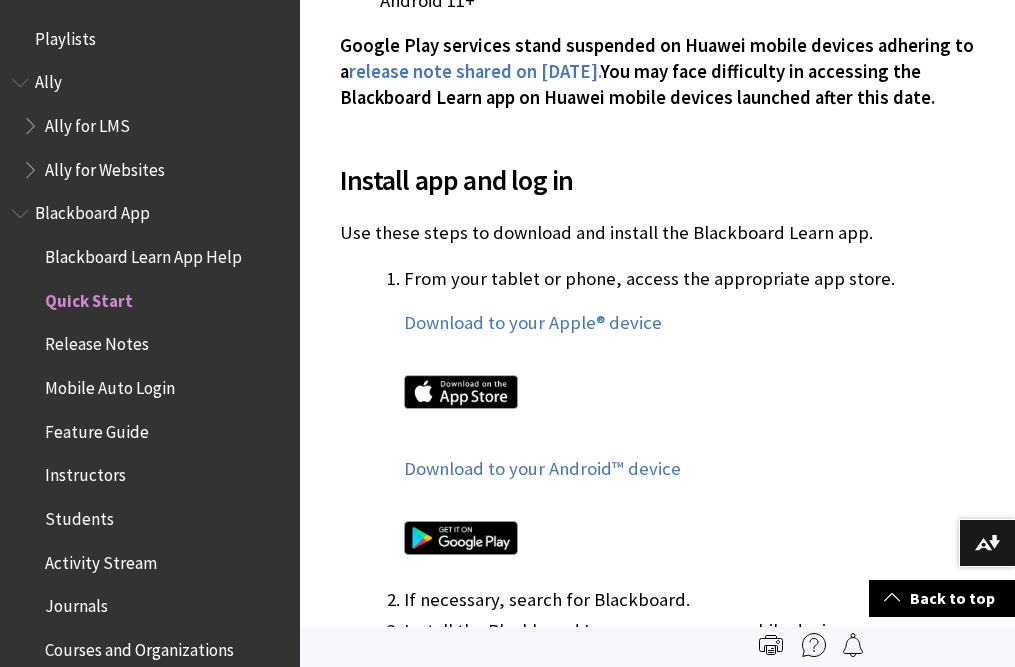scroll, scrollTop: 1037, scrollLeft: 0, axis: vertical 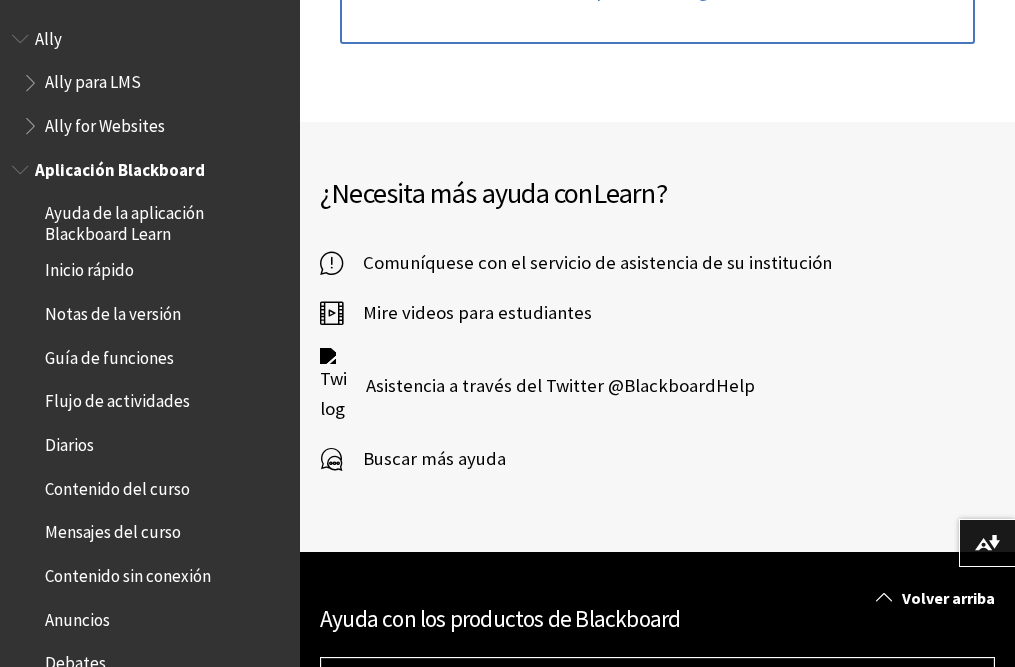 click on "Ayuda de la aplicación Blackboard Learn" at bounding box center (165, 220) 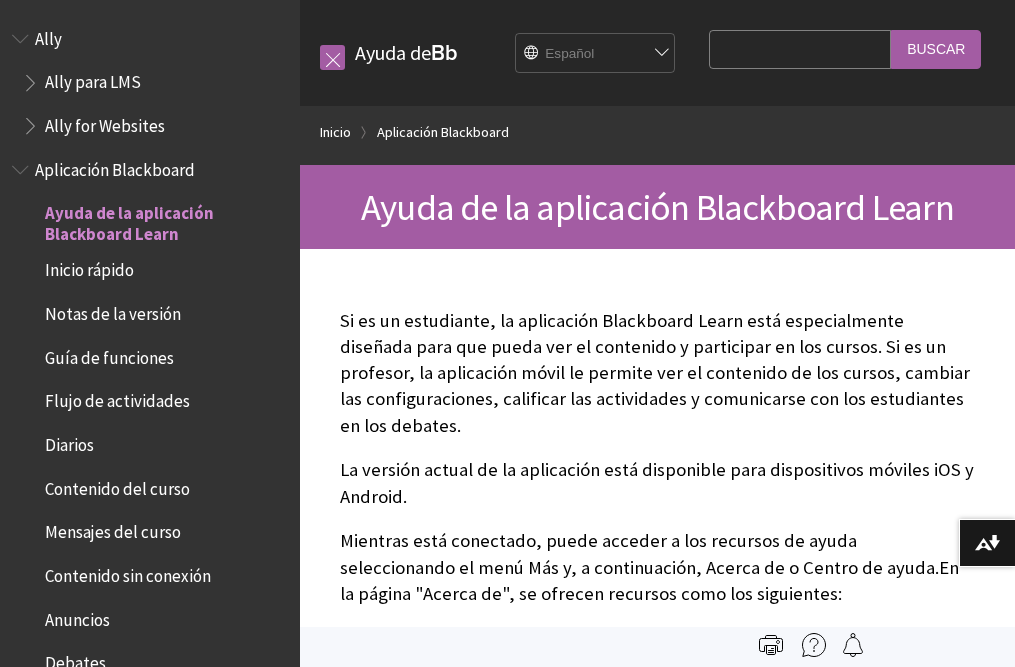 scroll, scrollTop: 0, scrollLeft: 0, axis: both 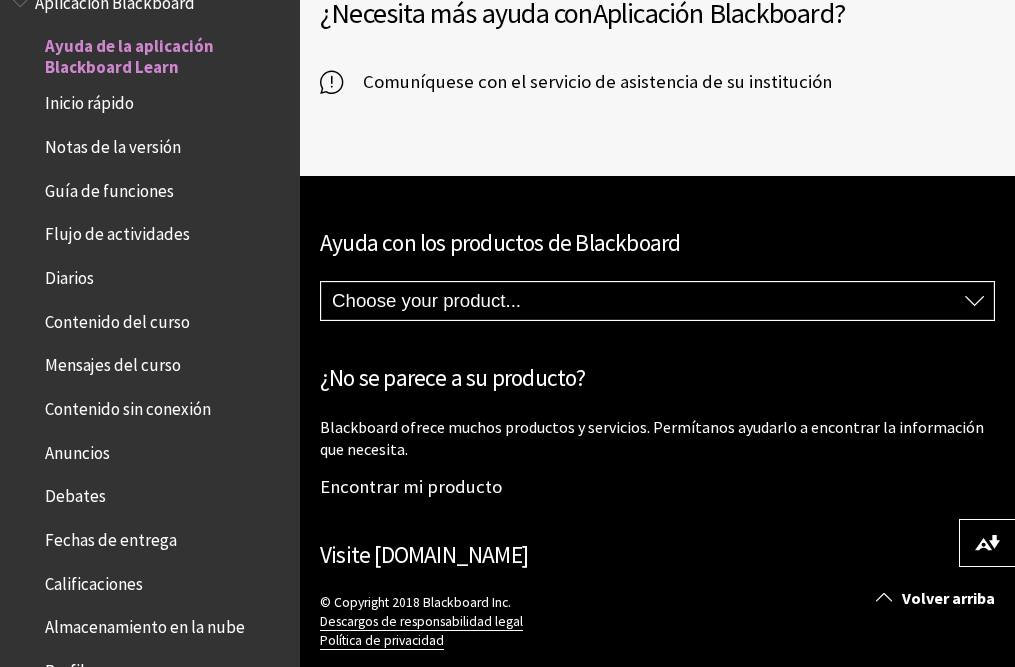 click on "Inicio rápido" at bounding box center [89, 100] 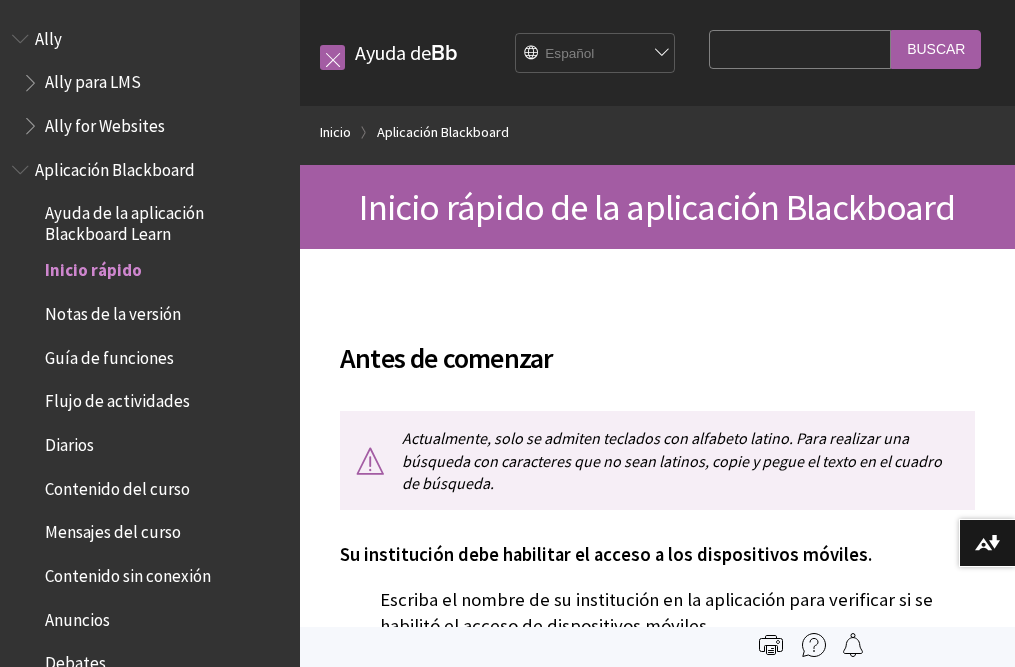 scroll, scrollTop: 0, scrollLeft: 0, axis: both 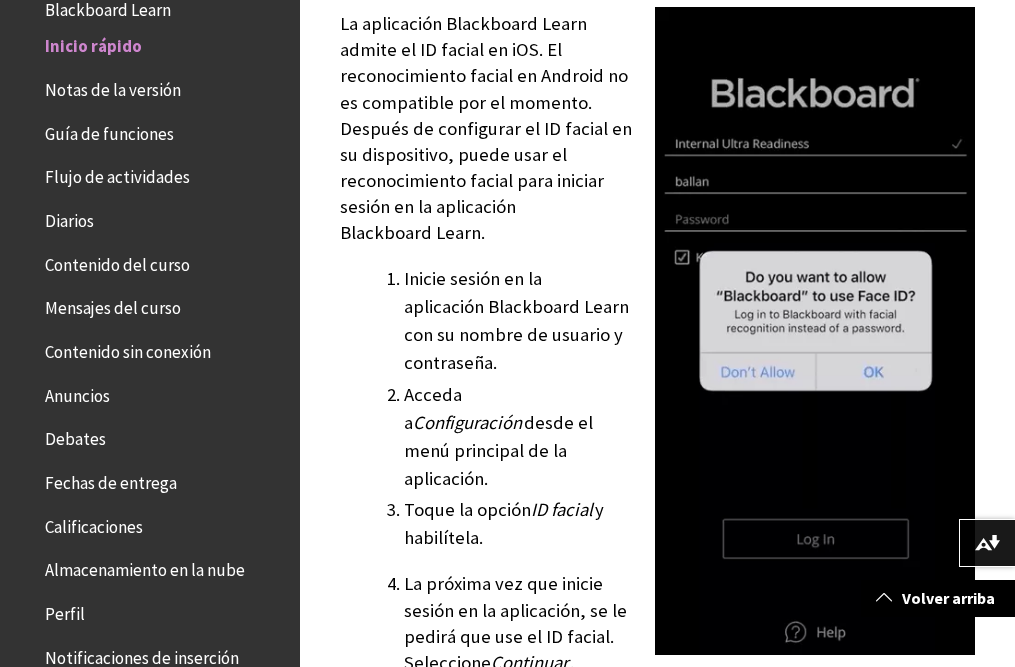 click at bounding box center [815, 331] 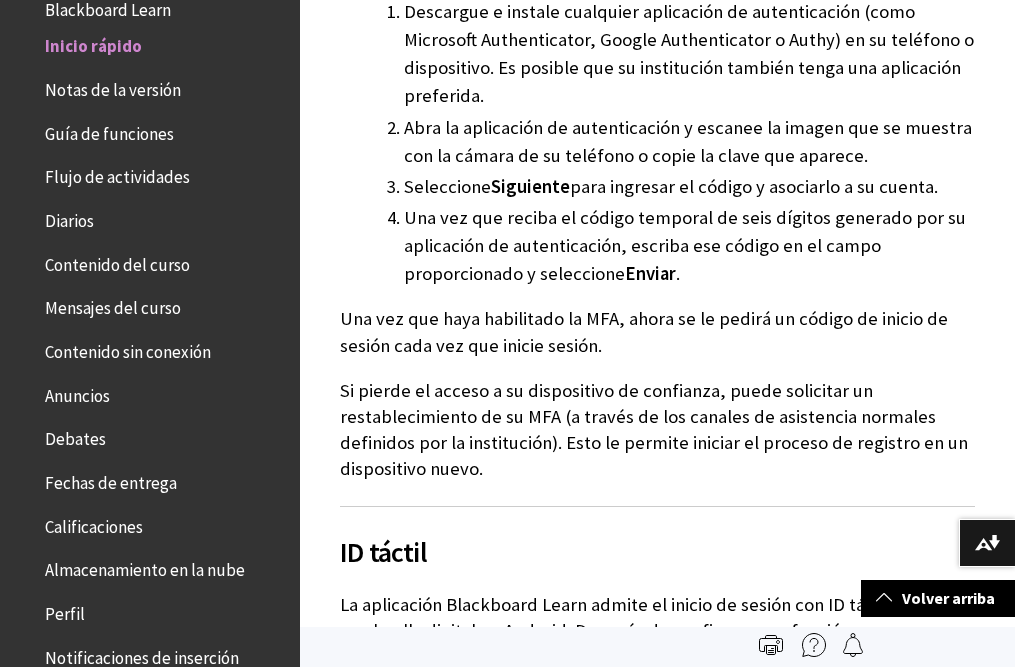 scroll, scrollTop: 1944, scrollLeft: 0, axis: vertical 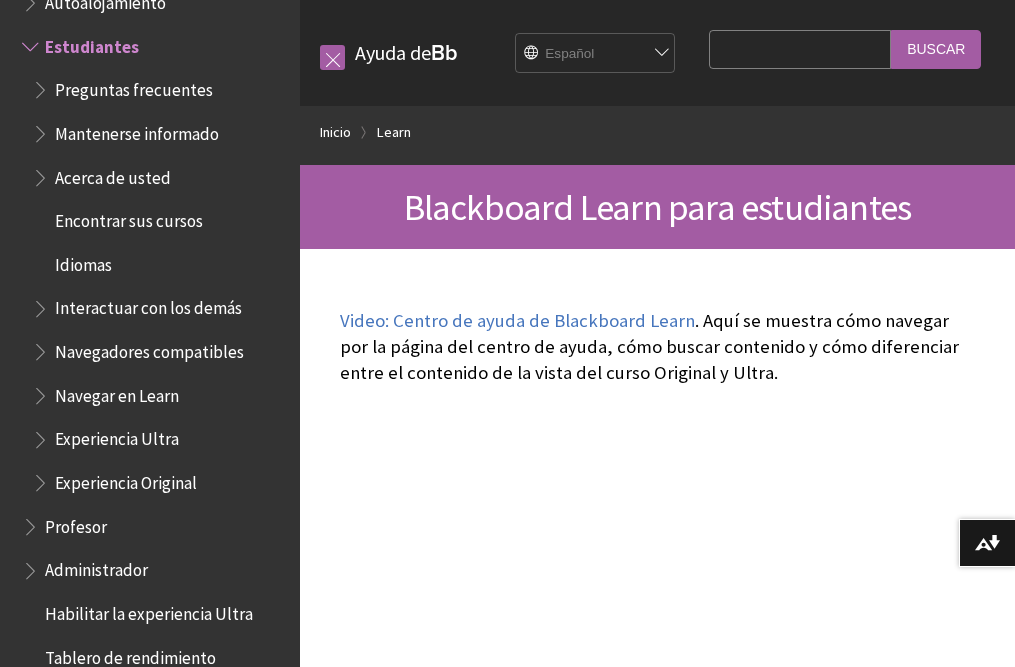 click on "Search Query" at bounding box center (800, 49) 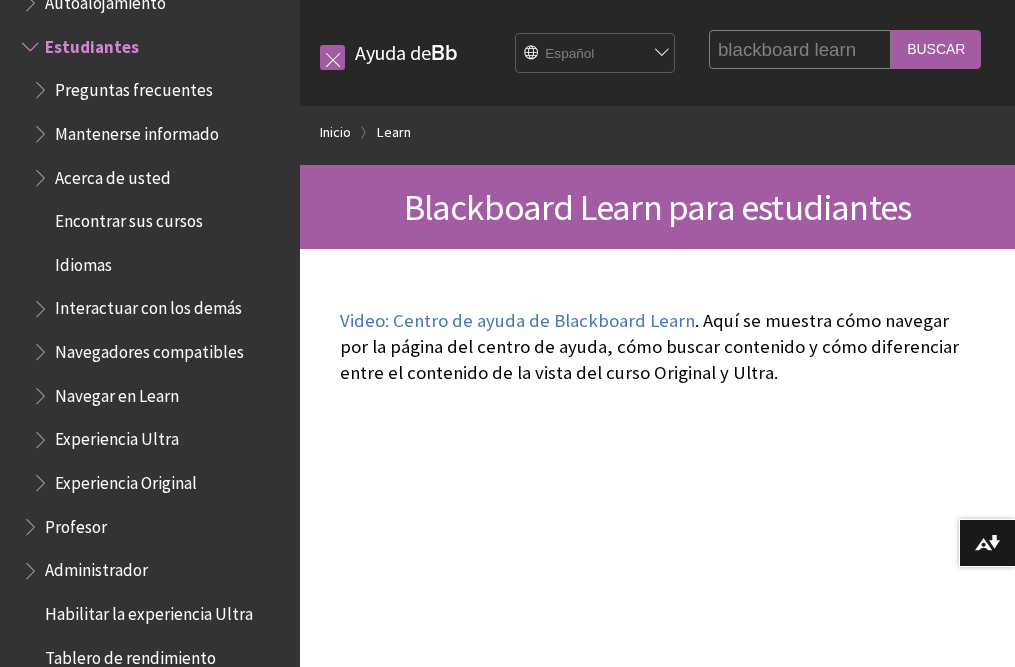 type on "blackboard learn" 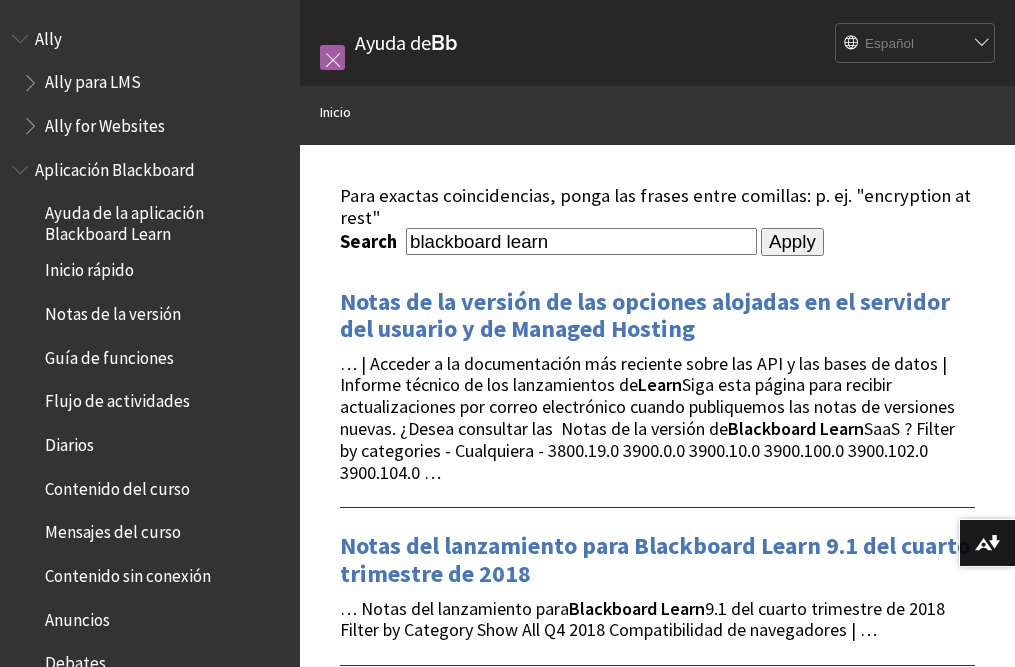 scroll, scrollTop: 0, scrollLeft: 0, axis: both 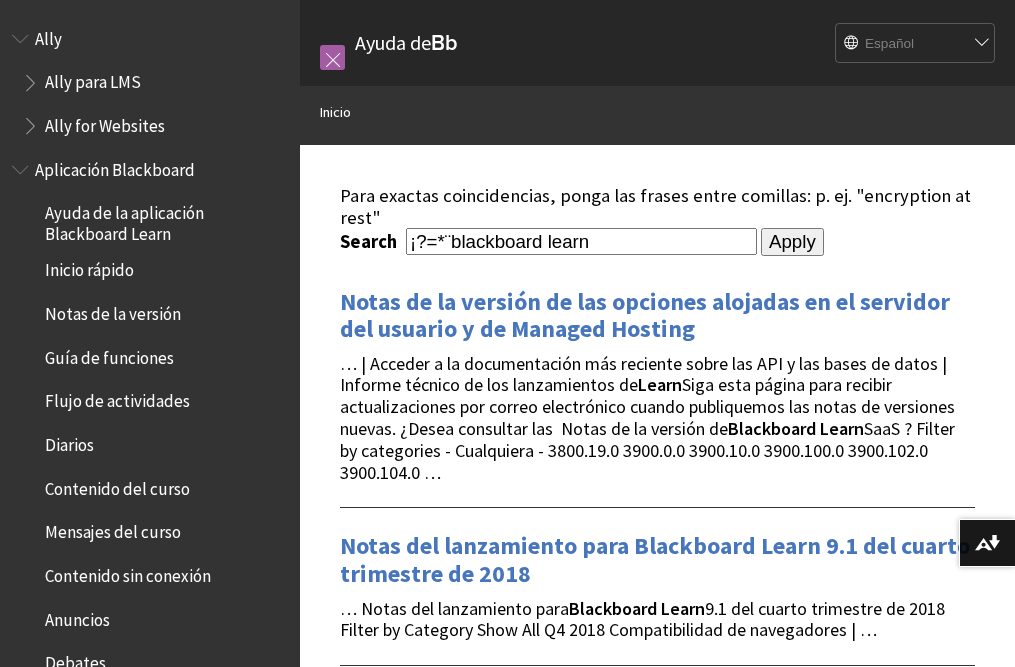 click on "¡?=*¨blackboard learn" at bounding box center (581, 241) 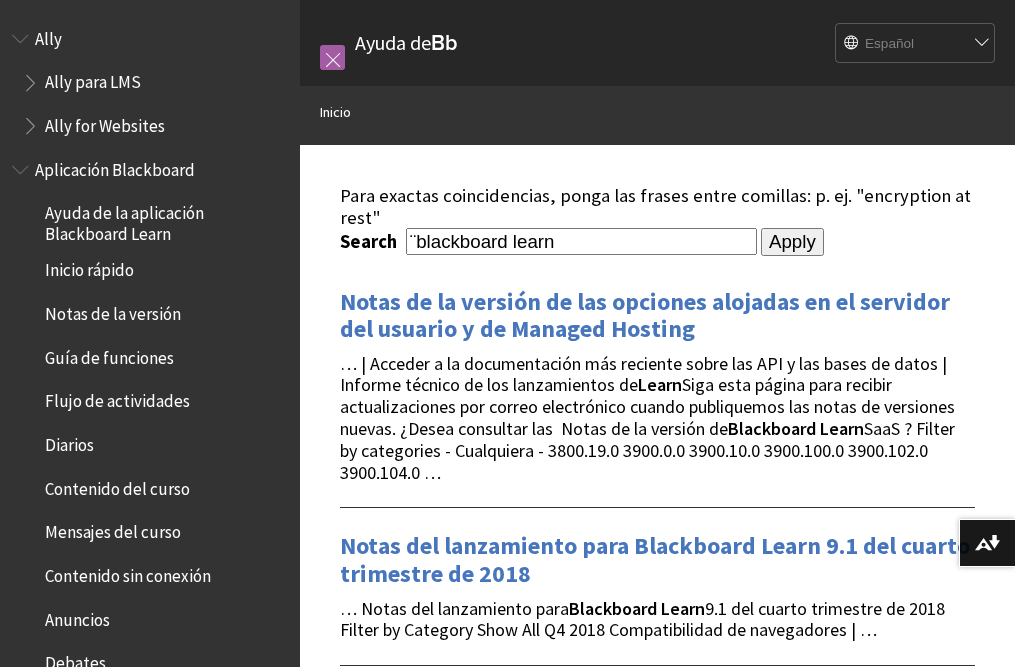 click on "¨blackboard learn" at bounding box center [581, 241] 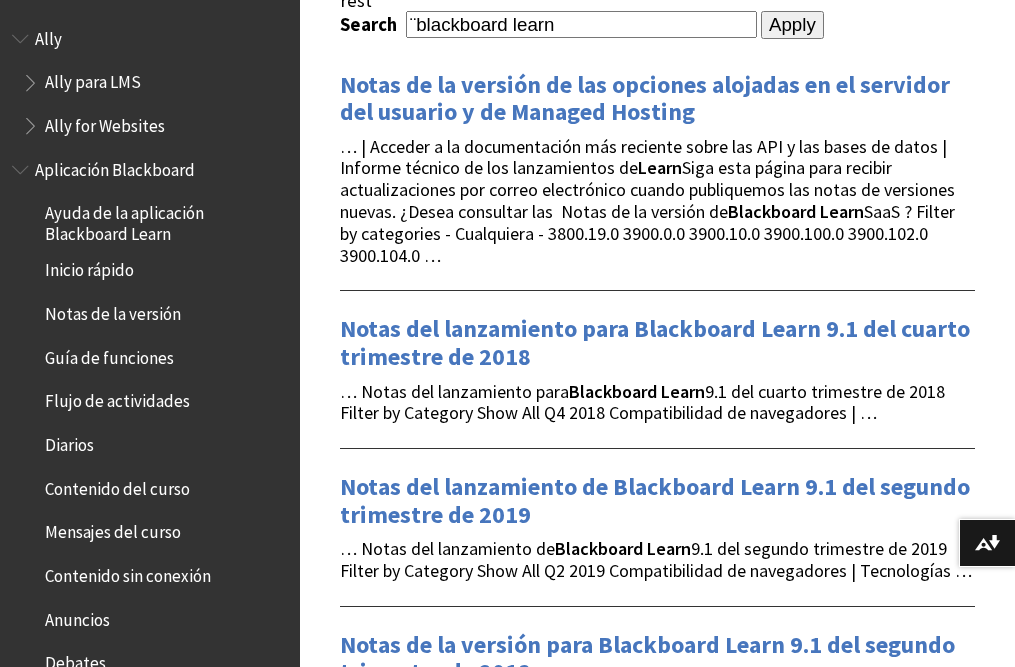 scroll, scrollTop: 300, scrollLeft: 0, axis: vertical 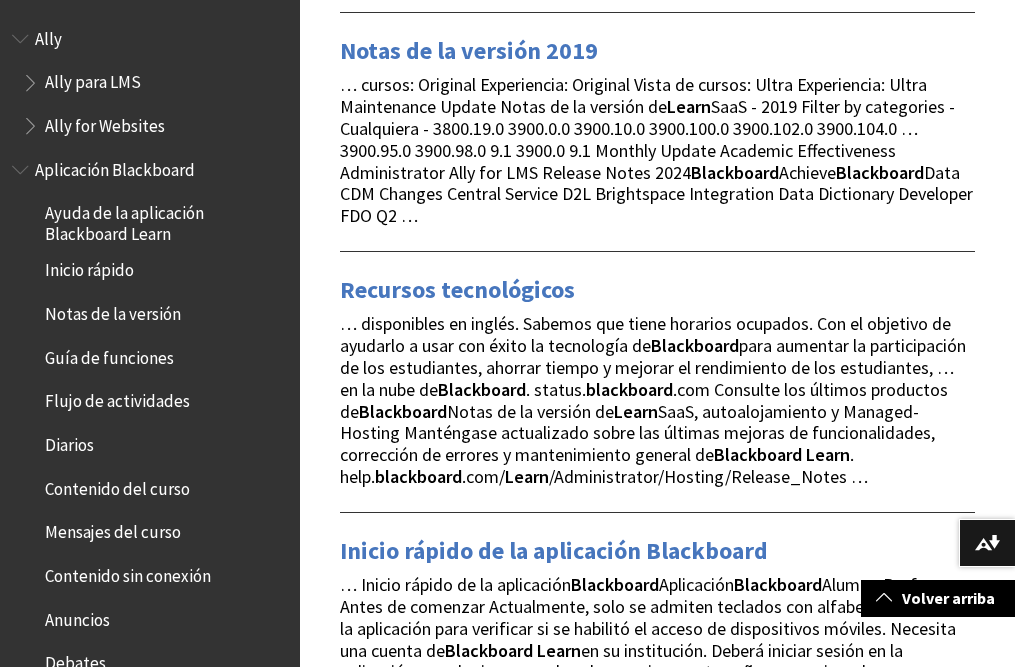 type on "¨blackboard learn" 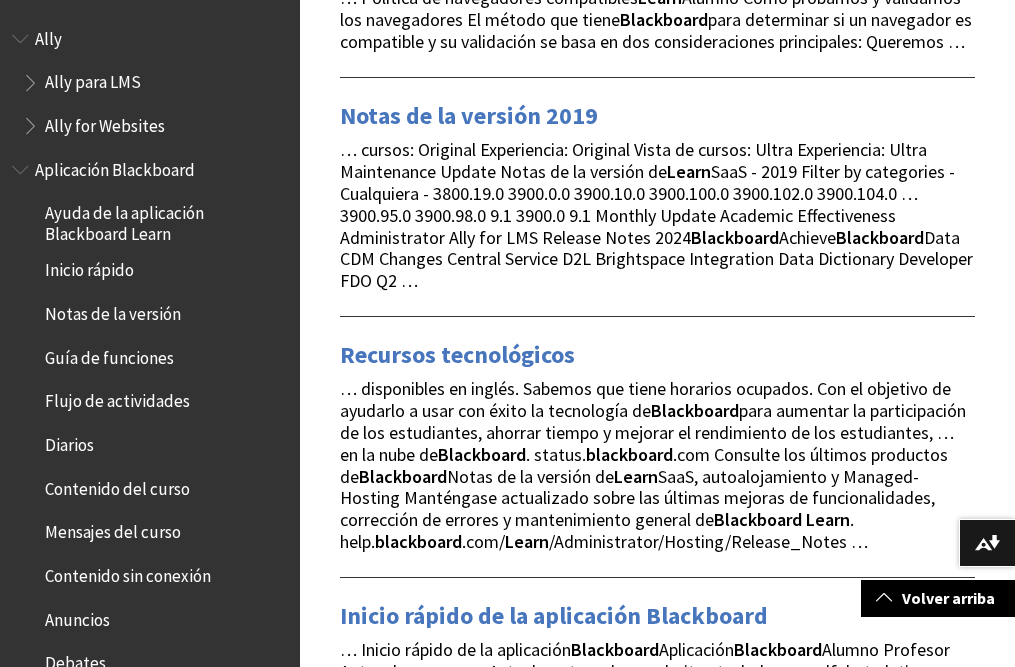 scroll, scrollTop: 0, scrollLeft: 0, axis: both 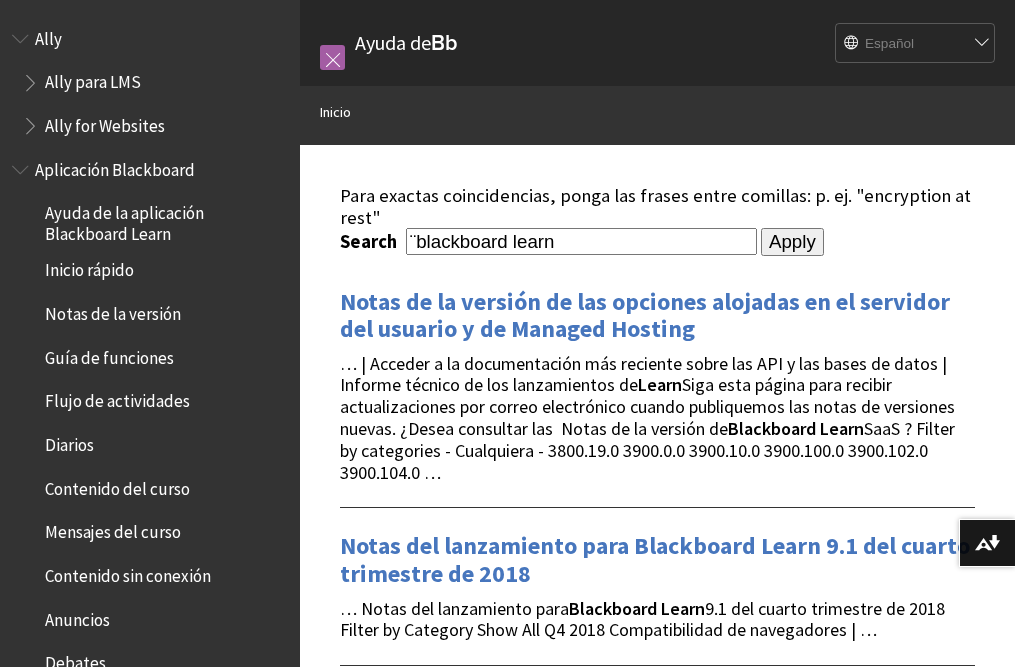 drag, startPoint x: 445, startPoint y: 394, endPoint x: 2, endPoint y: 87, distance: 538.97864 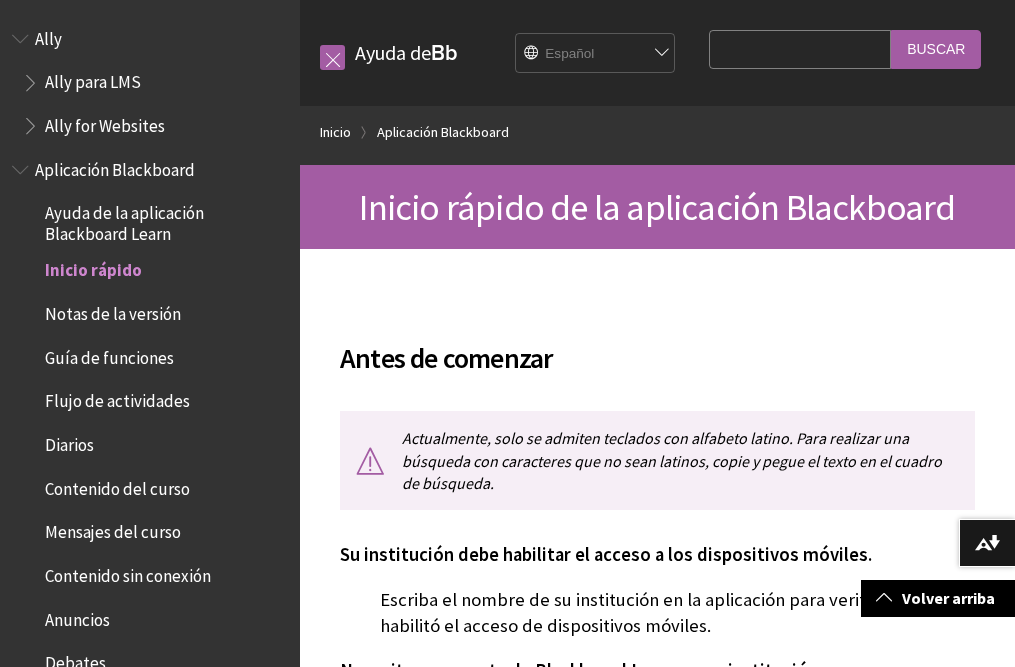 scroll, scrollTop: 890, scrollLeft: 0, axis: vertical 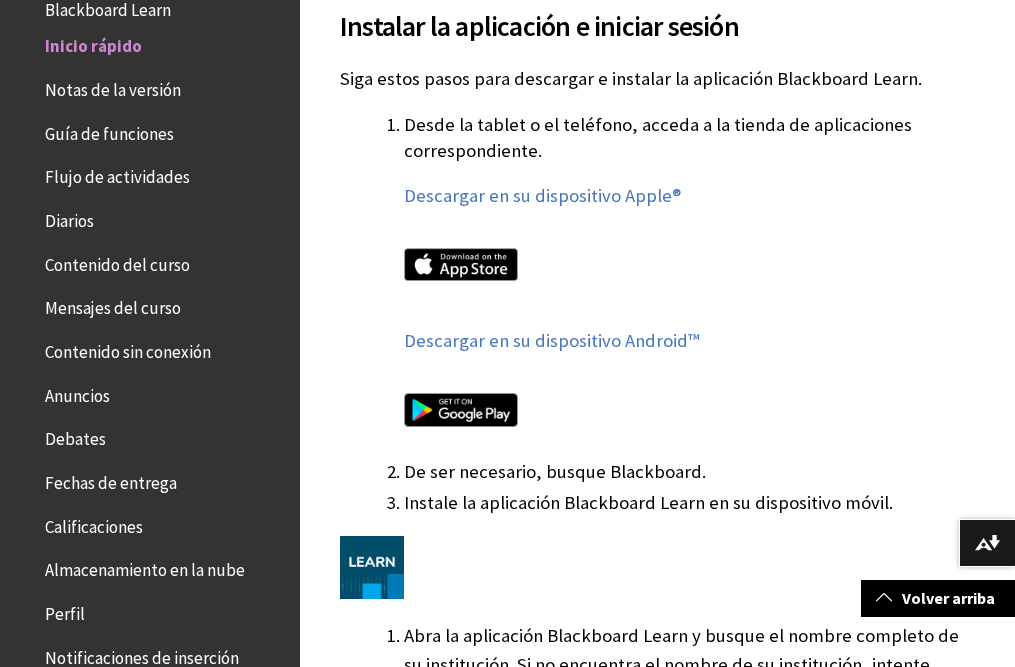 click at bounding box center (689, 269) 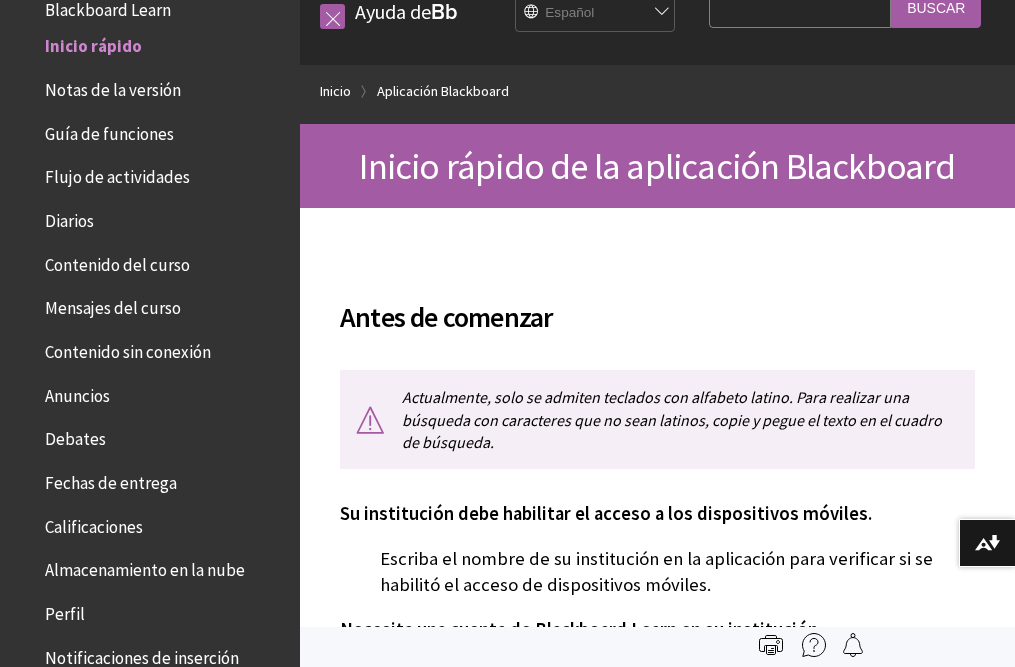 scroll, scrollTop: 0, scrollLeft: 0, axis: both 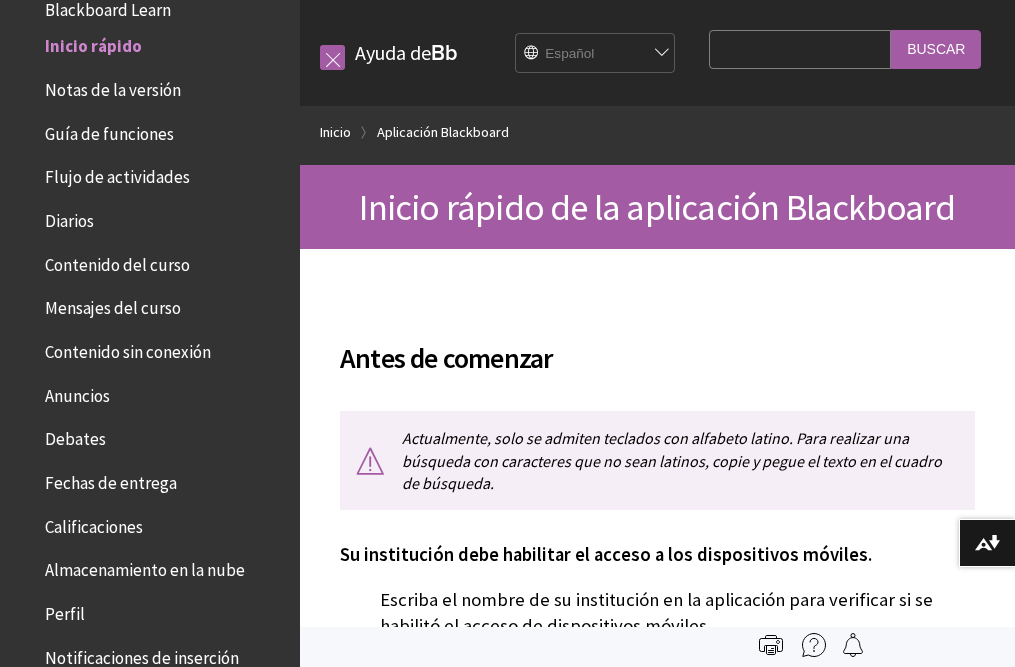 click on "Search Query" at bounding box center [800, 49] 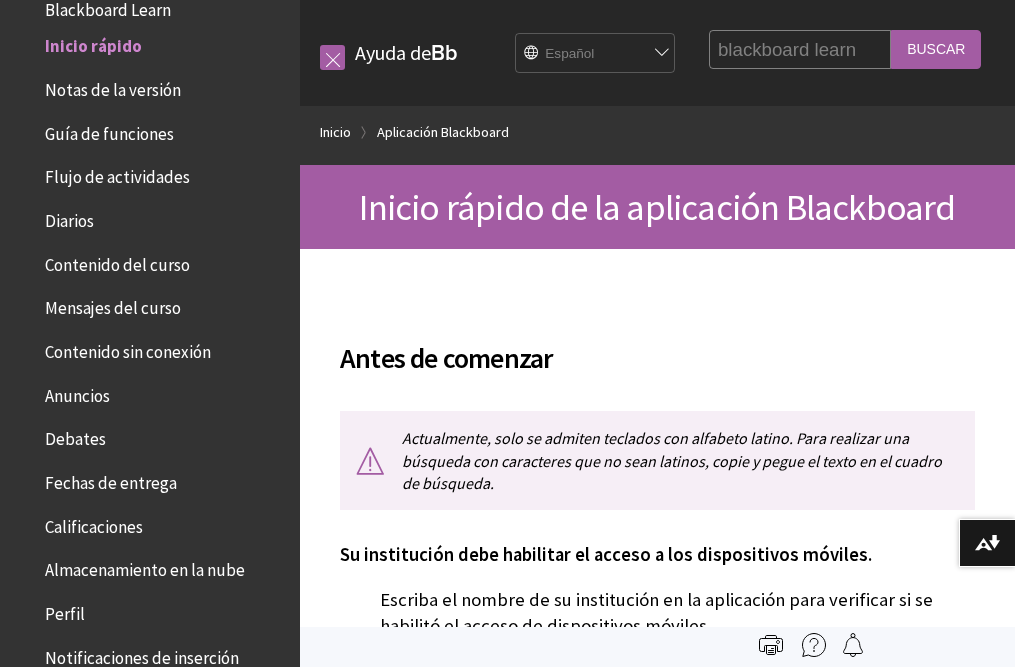 scroll, scrollTop: 0, scrollLeft: 0, axis: both 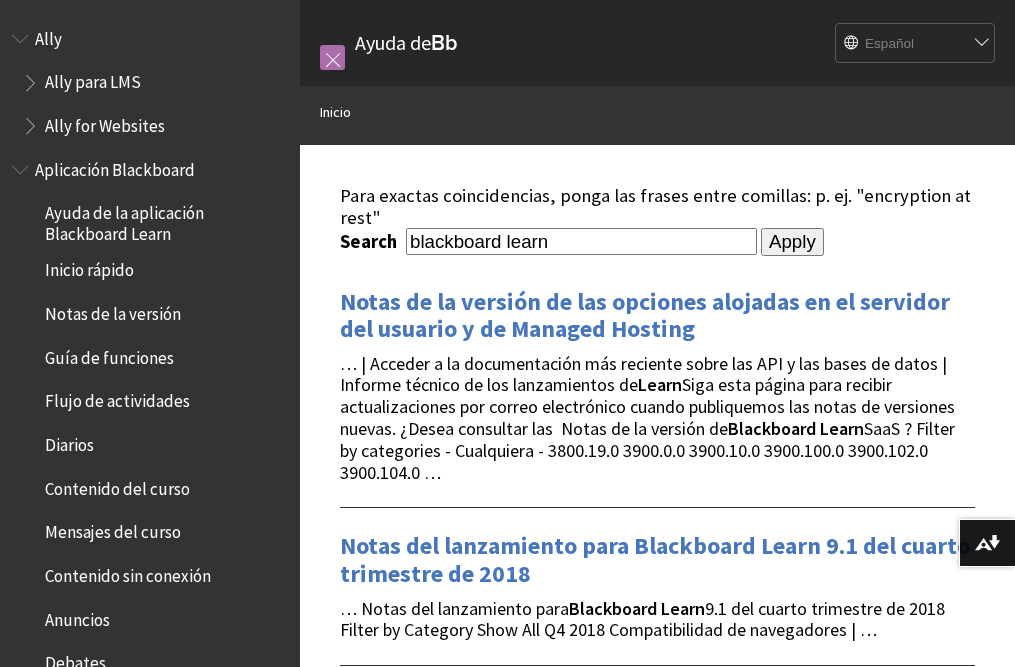 click at bounding box center (332, 57) 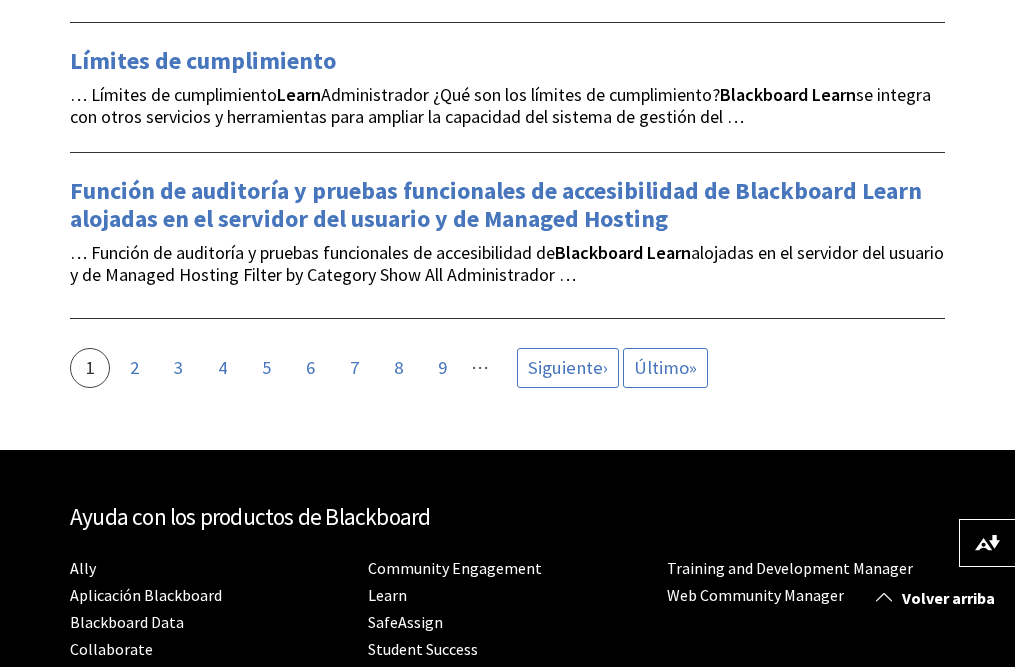 scroll, scrollTop: 3599, scrollLeft: 0, axis: vertical 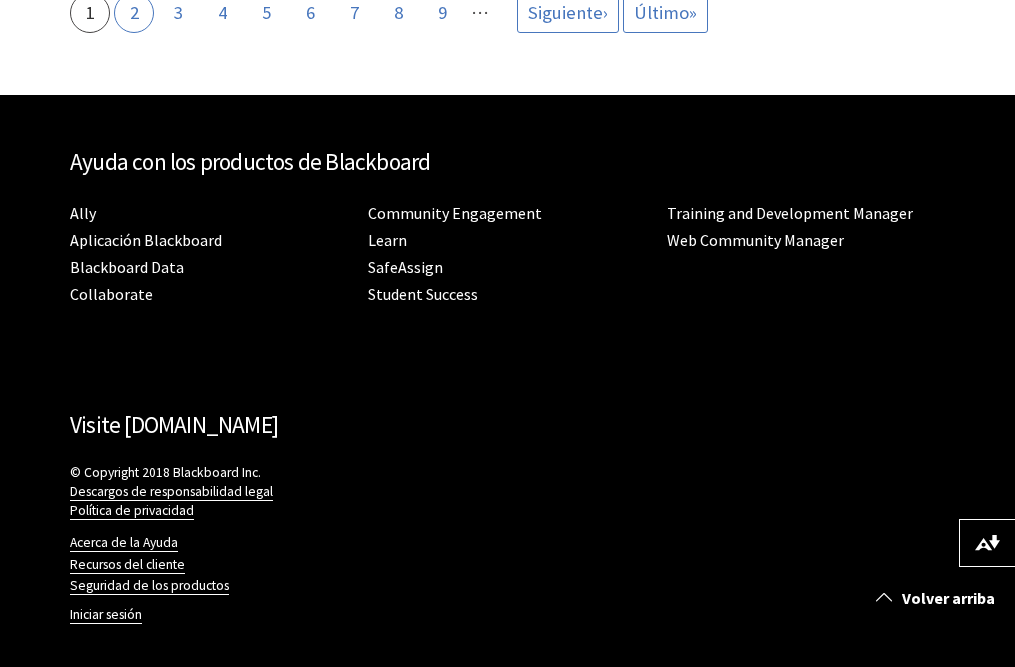 click on "Página
2" at bounding box center (134, 13) 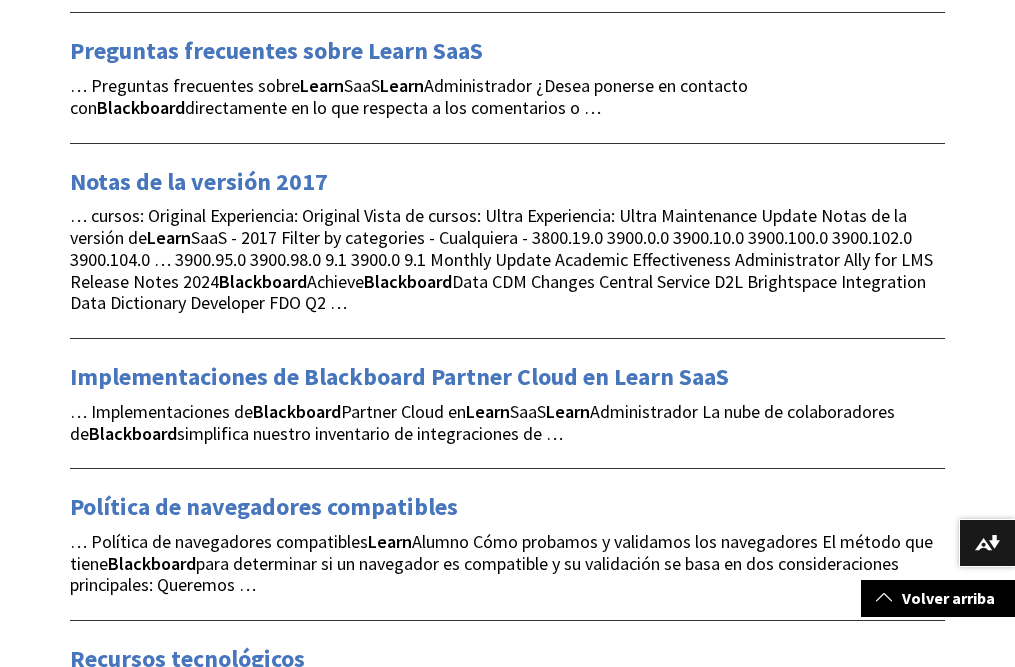 scroll, scrollTop: 399, scrollLeft: 0, axis: vertical 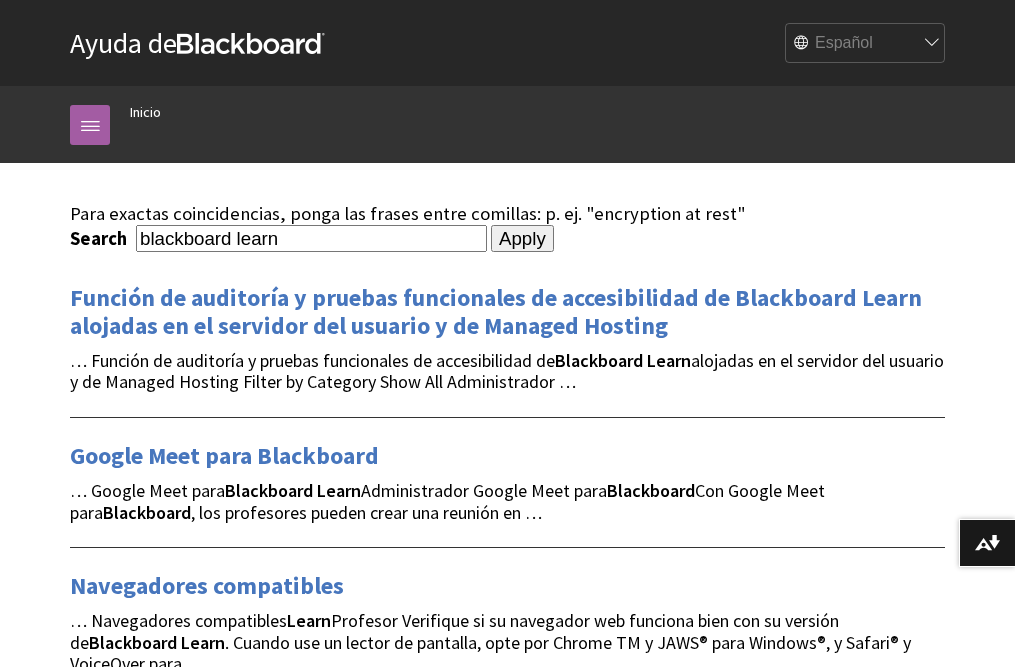 click on "blackboard learn" at bounding box center [311, 238] 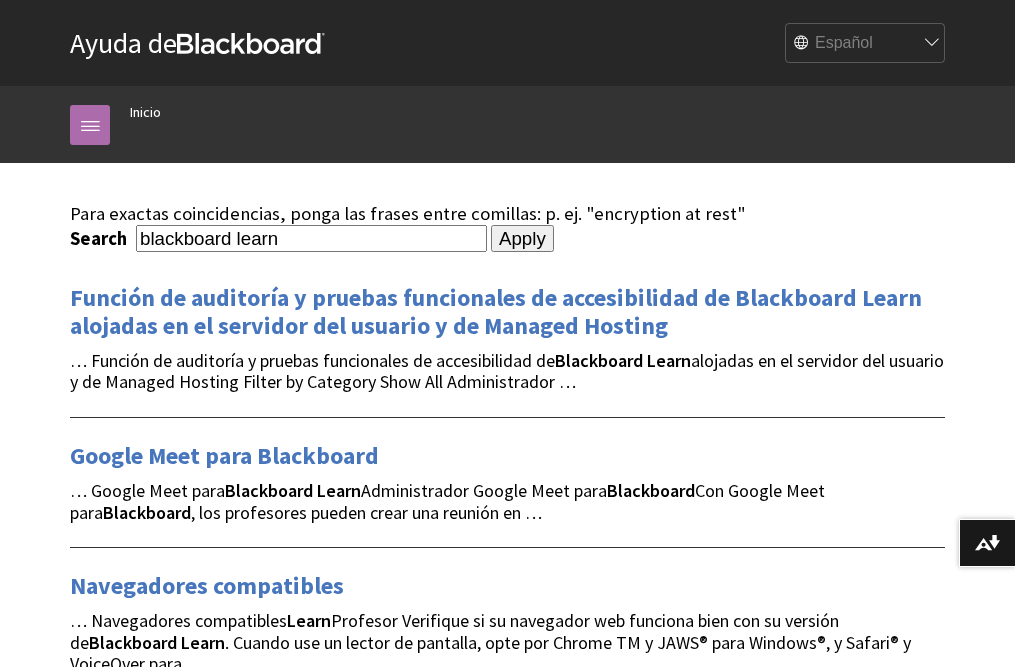 click at bounding box center (90, 125) 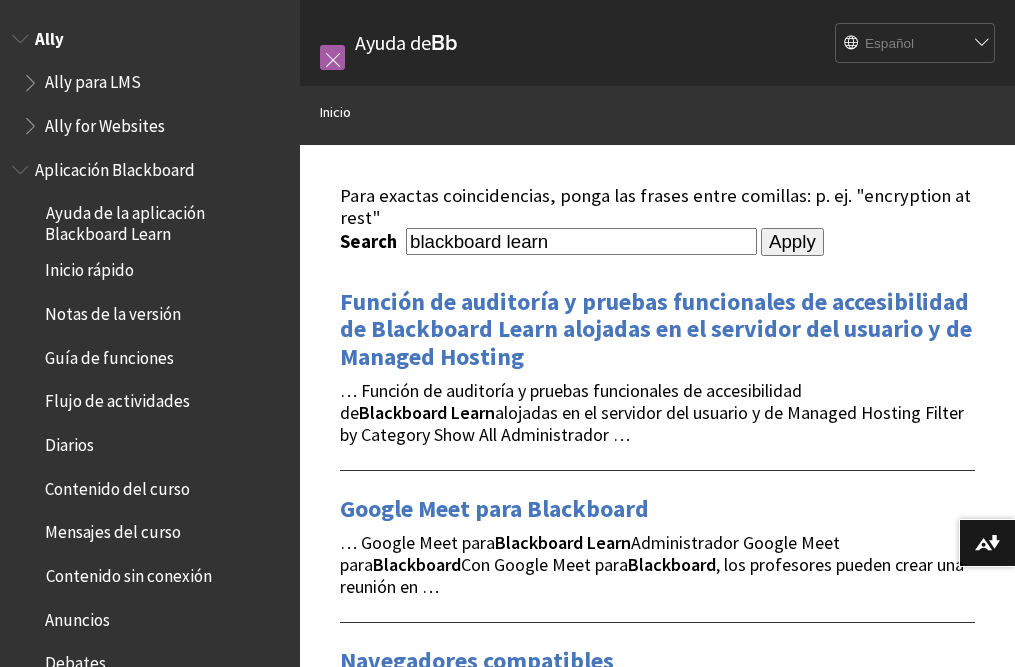 click on "Ally para LMS Ally for Websites" at bounding box center [150, 104] 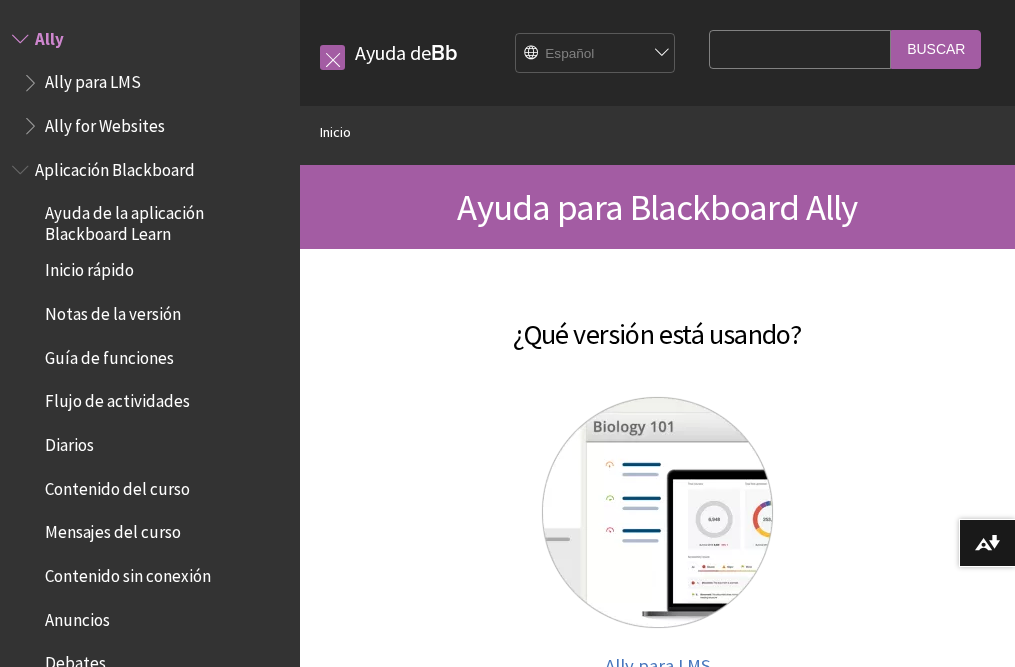 scroll, scrollTop: 0, scrollLeft: 0, axis: both 